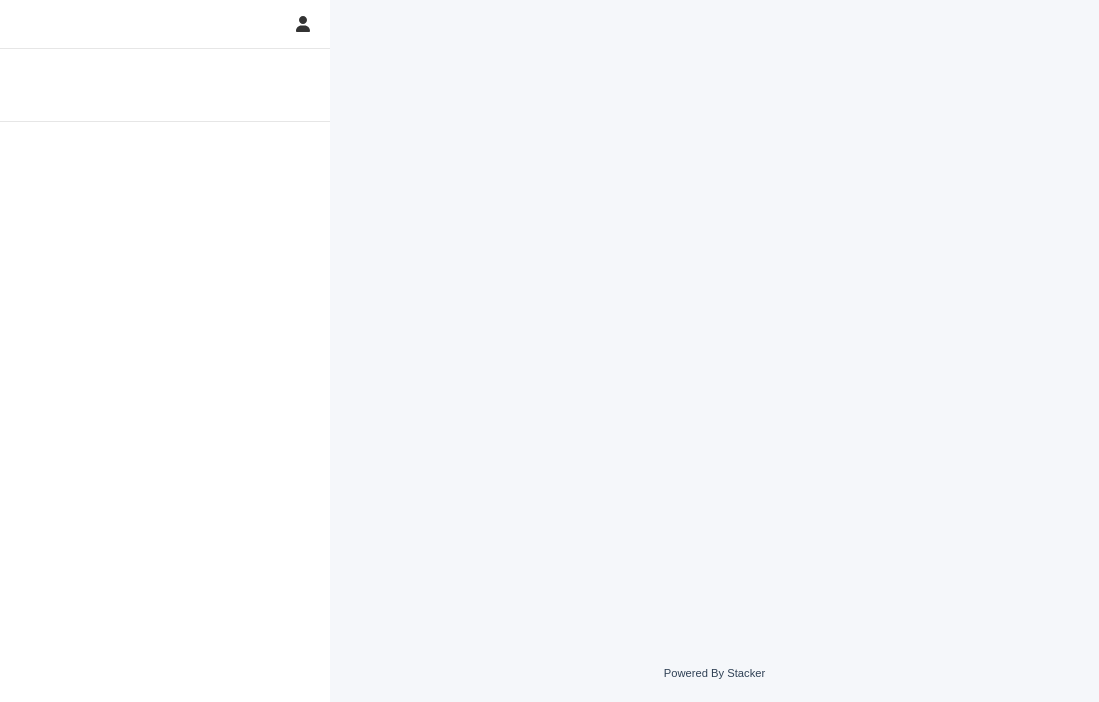 scroll, scrollTop: 0, scrollLeft: 0, axis: both 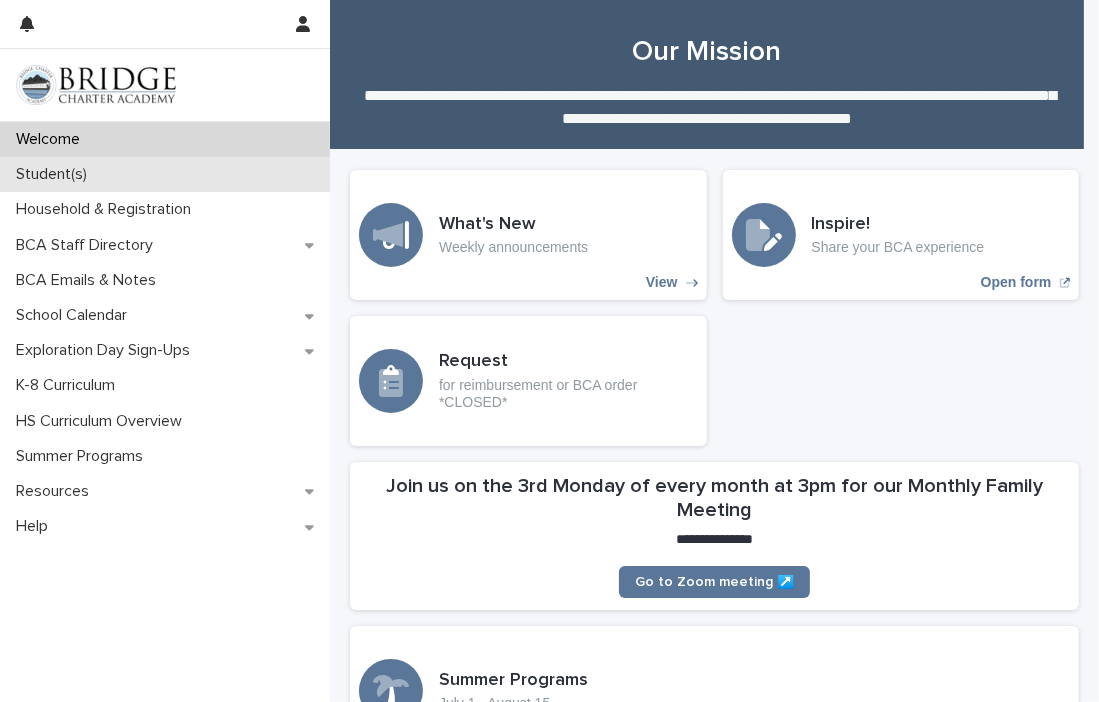 click on "Student(s)" at bounding box center [55, 174] 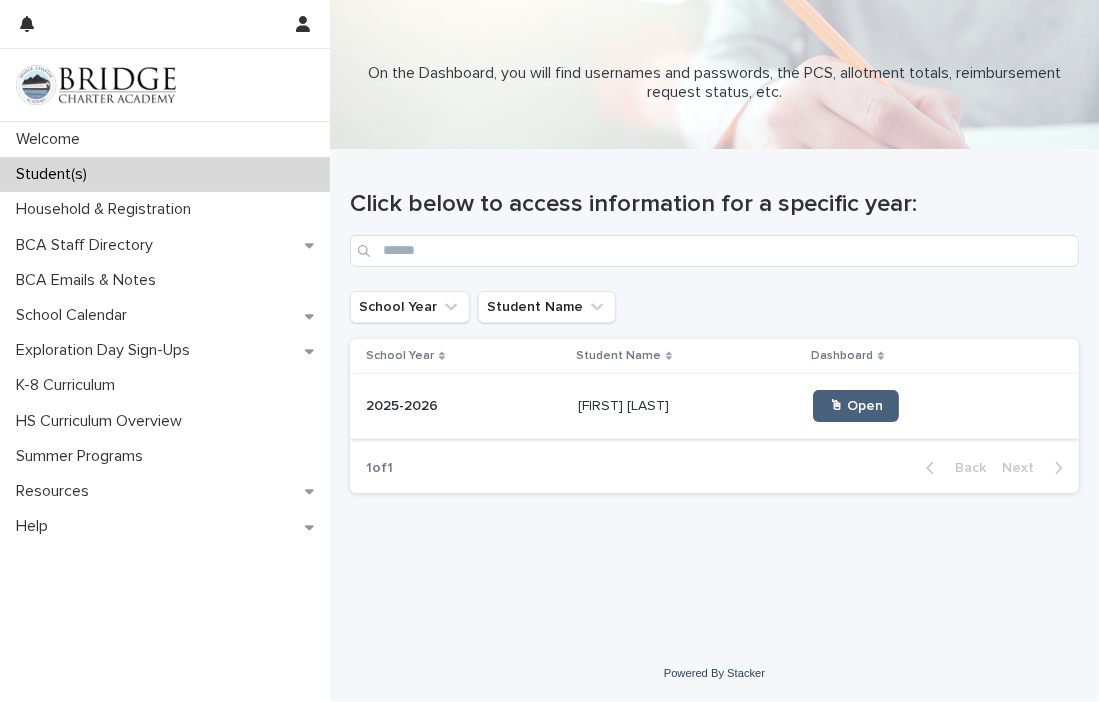 click on "🖱 Open" at bounding box center [856, 406] 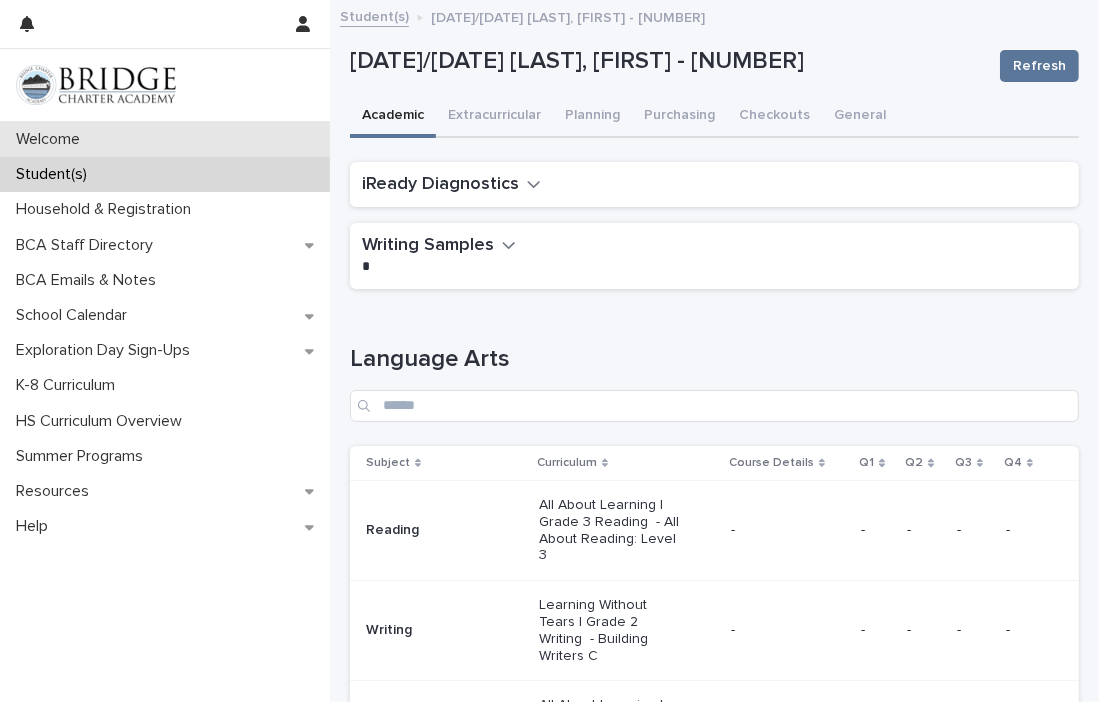 click on "Welcome" at bounding box center [52, 139] 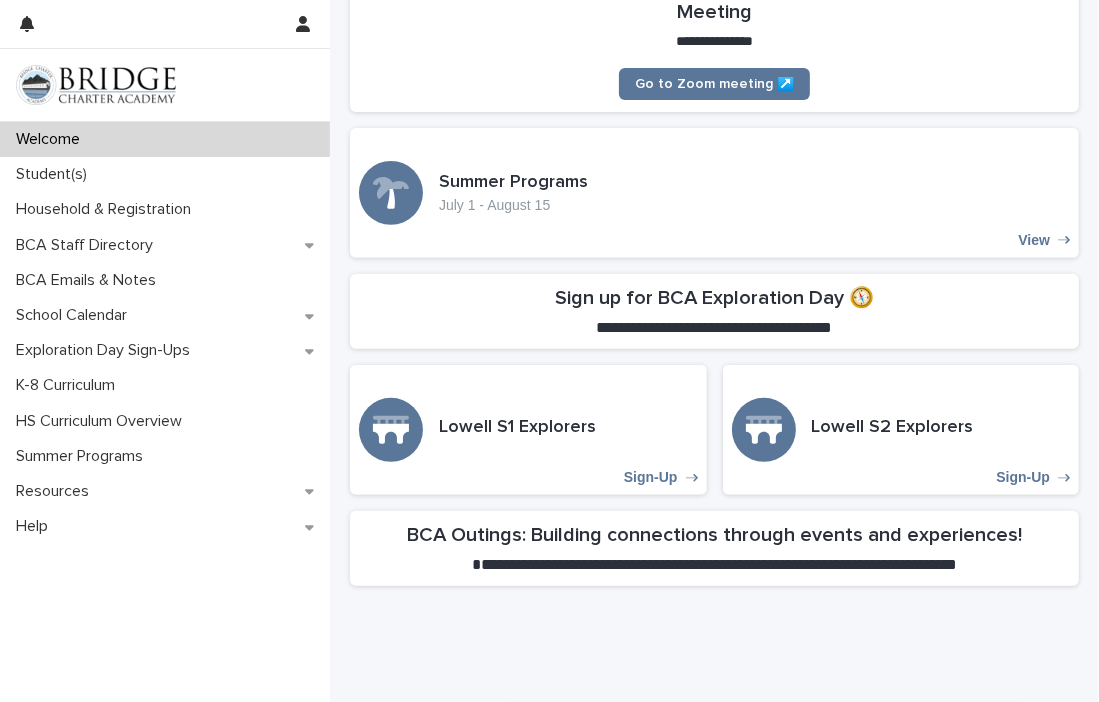 scroll, scrollTop: 500, scrollLeft: 0, axis: vertical 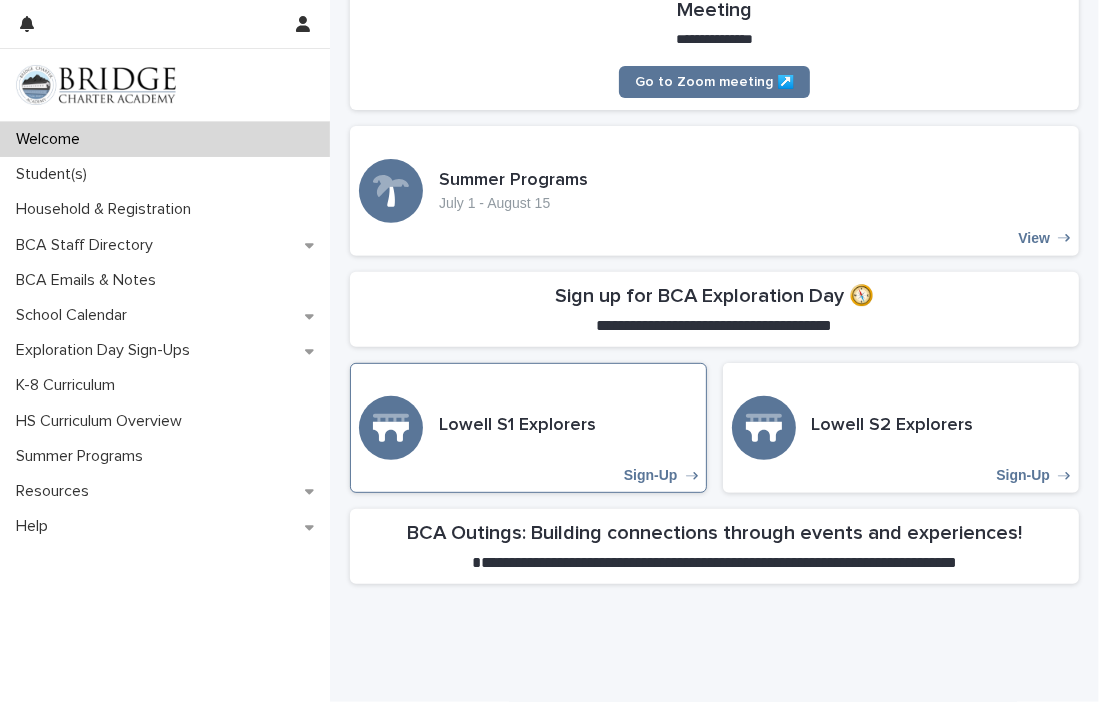 click on "Sign-Up" at bounding box center (651, 475) 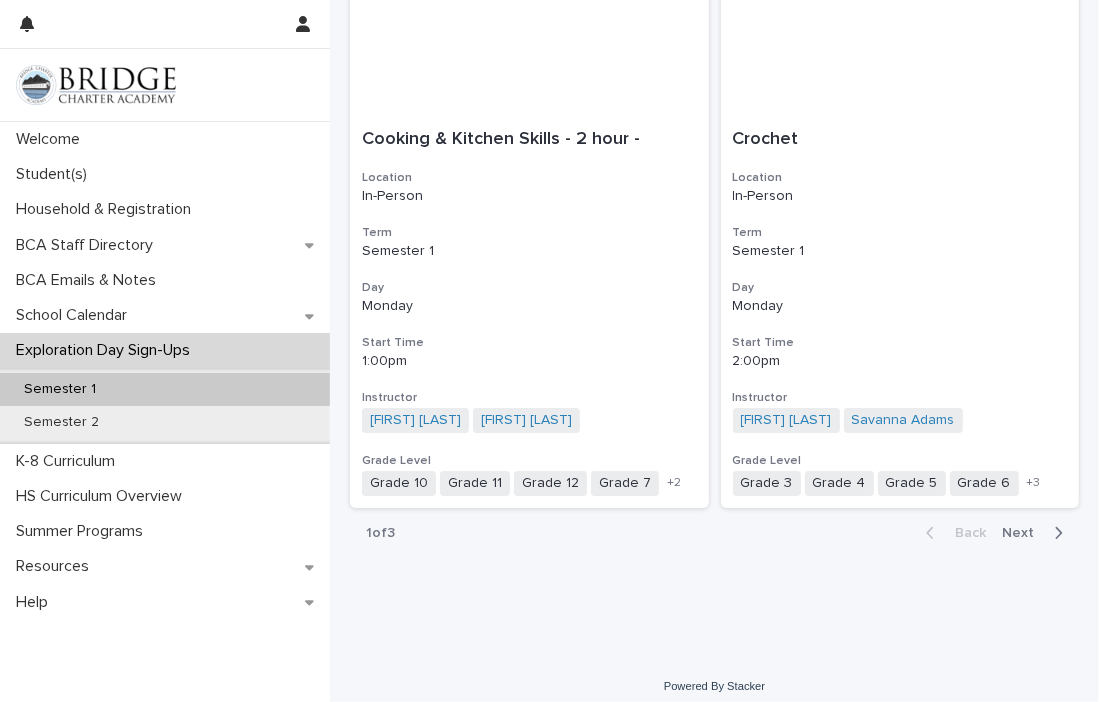 scroll, scrollTop: 3252, scrollLeft: 0, axis: vertical 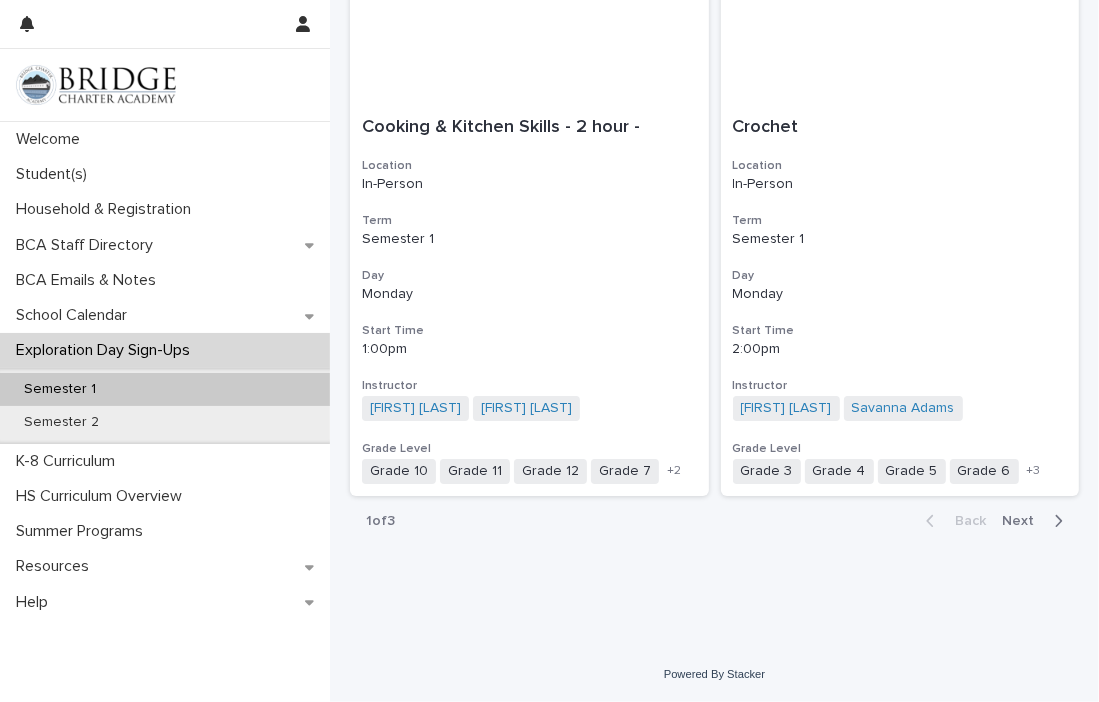 click on "Next" at bounding box center (1024, 521) 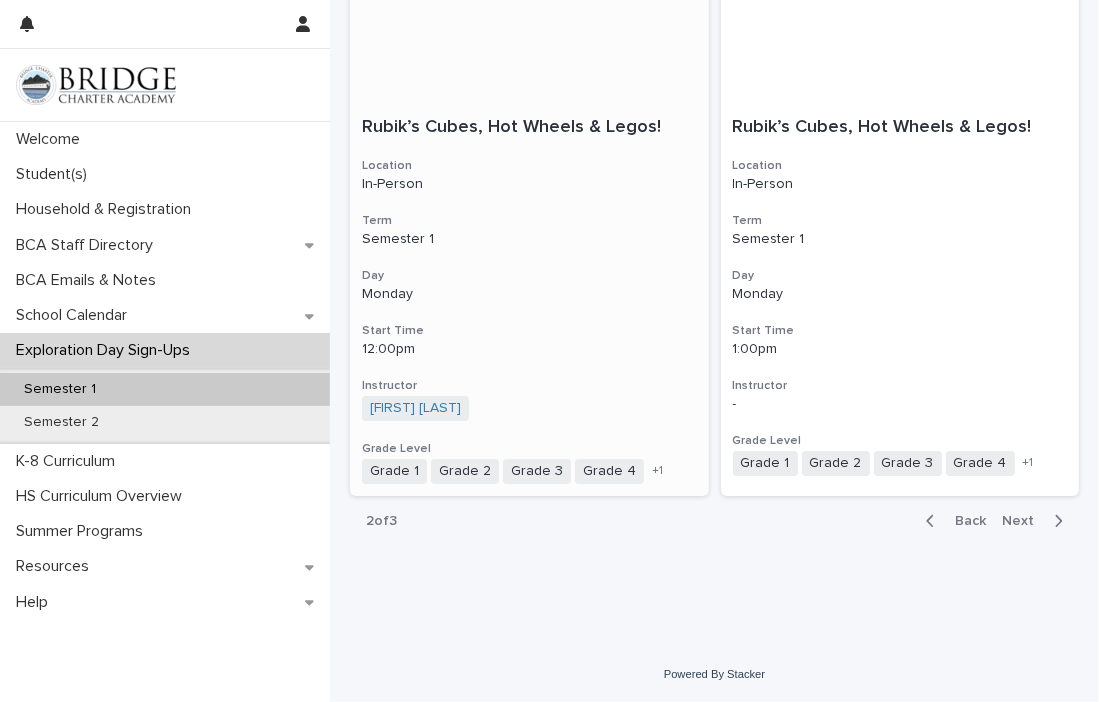 click on "Monday" at bounding box center (529, 294) 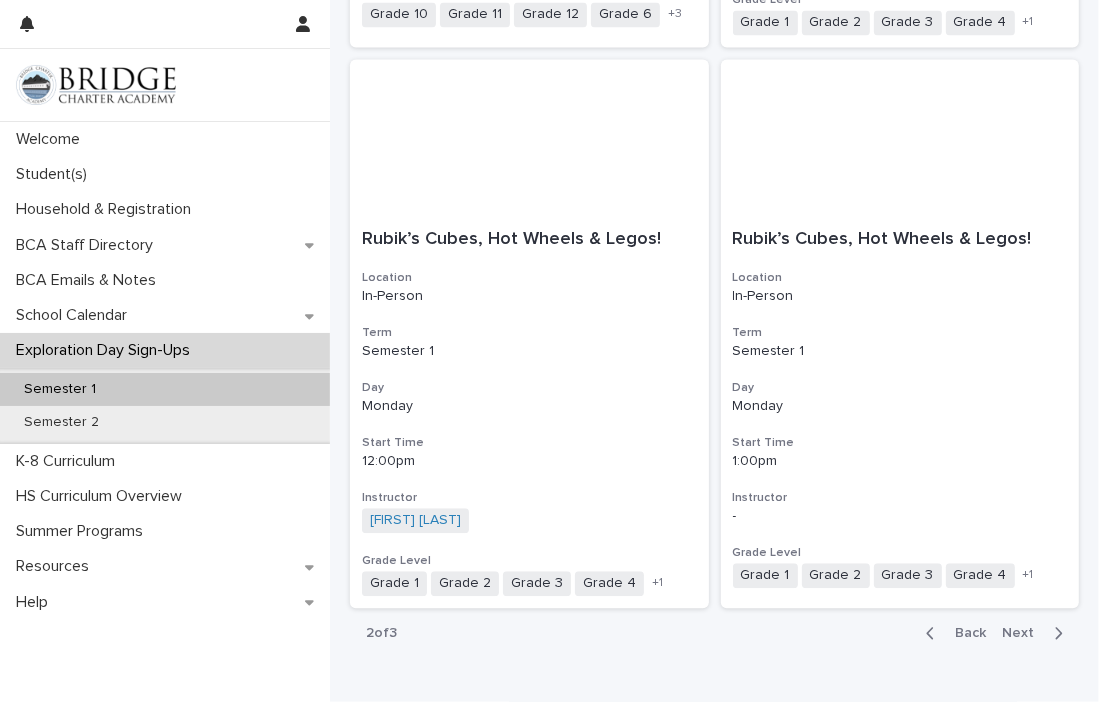 scroll, scrollTop: 3140, scrollLeft: 0, axis: vertical 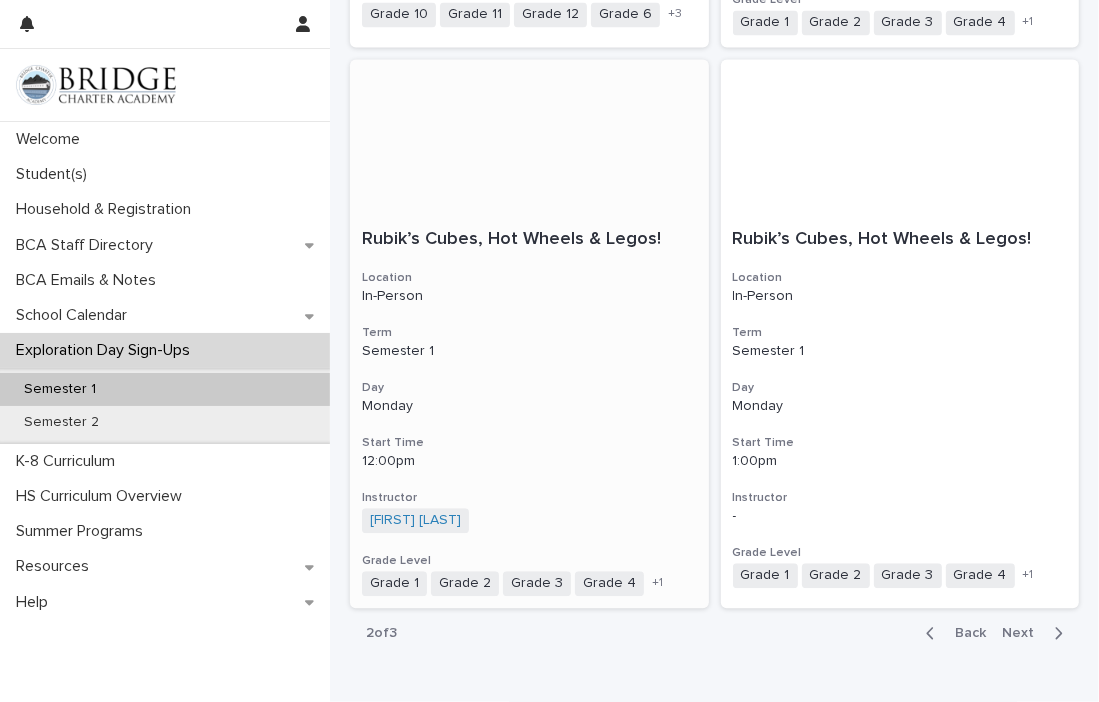 click on "Day" at bounding box center [529, 388] 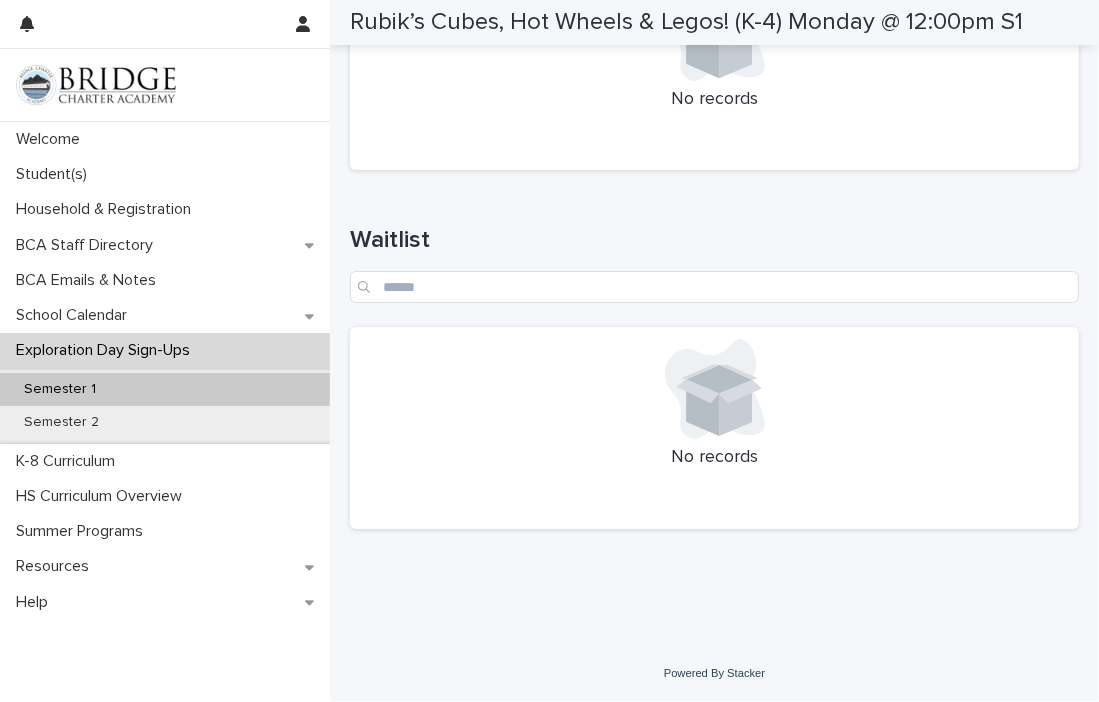 scroll, scrollTop: 677, scrollLeft: 0, axis: vertical 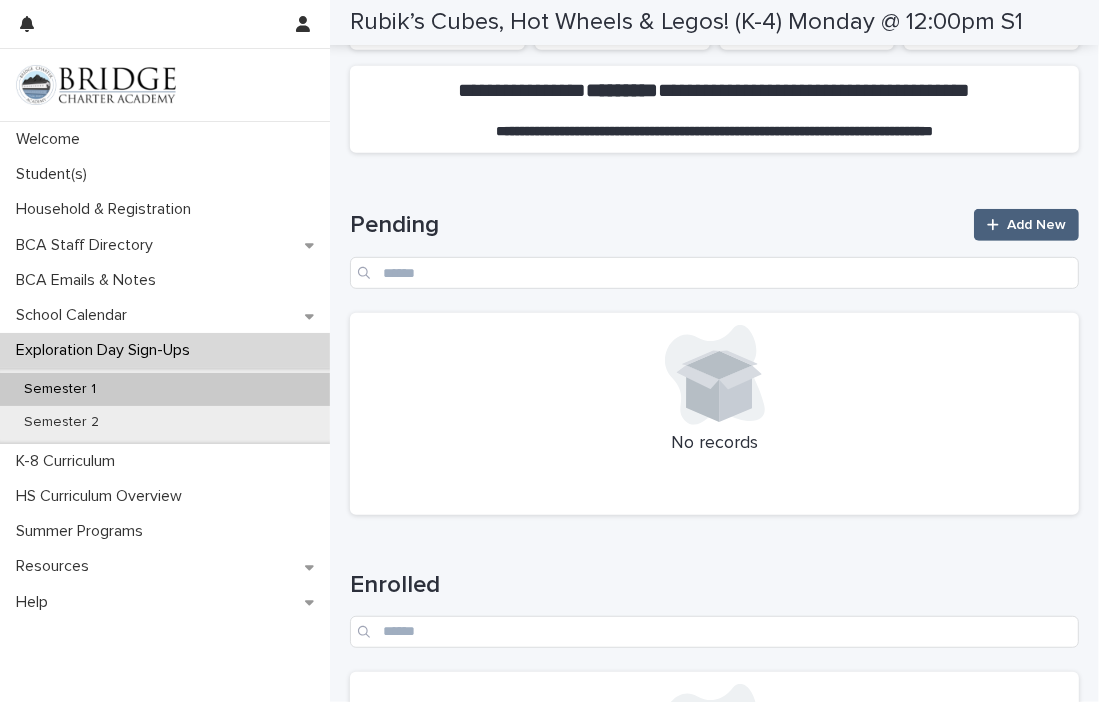 click on "Add New" at bounding box center (1036, 225) 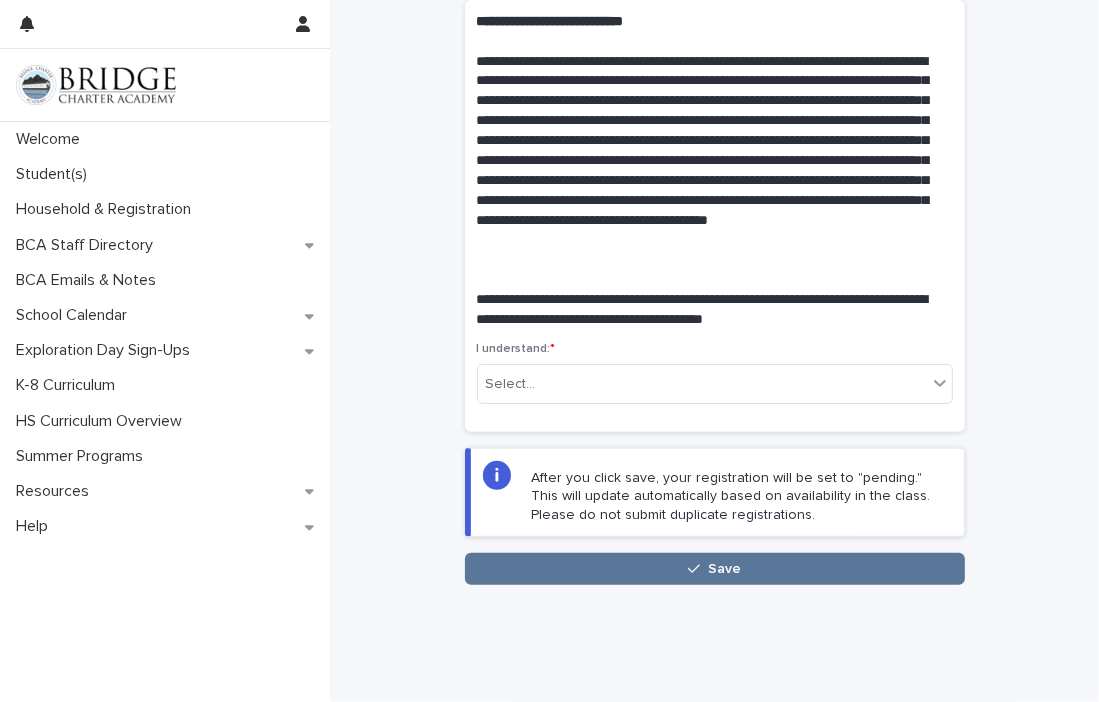 scroll, scrollTop: 384, scrollLeft: 0, axis: vertical 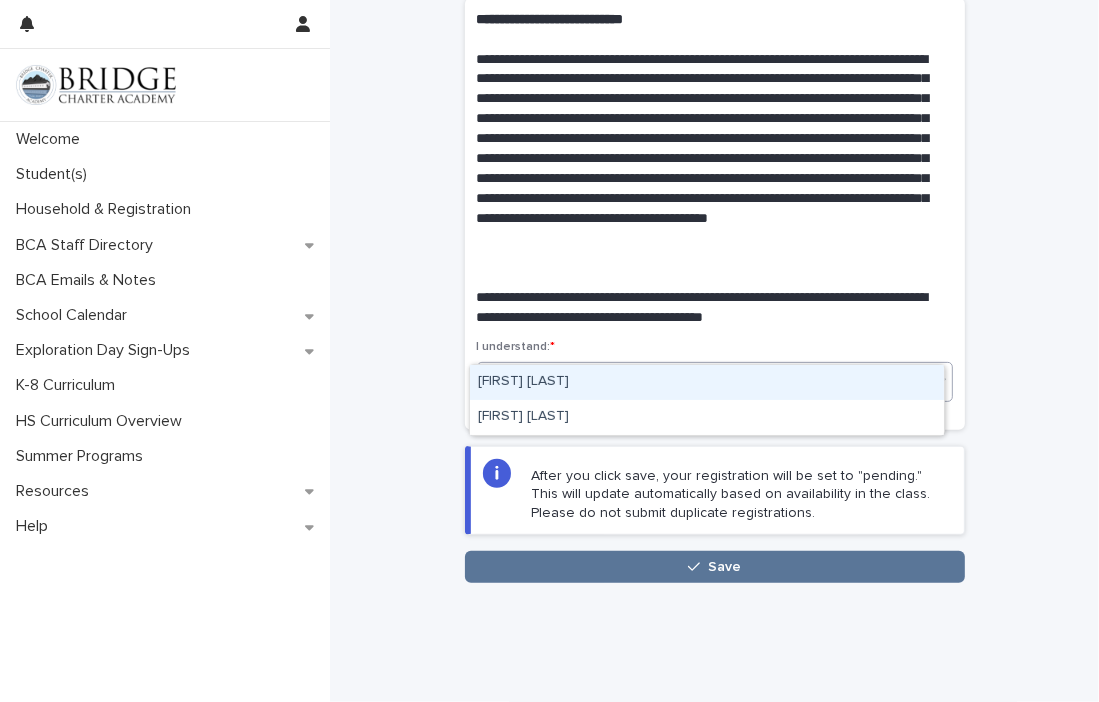 click 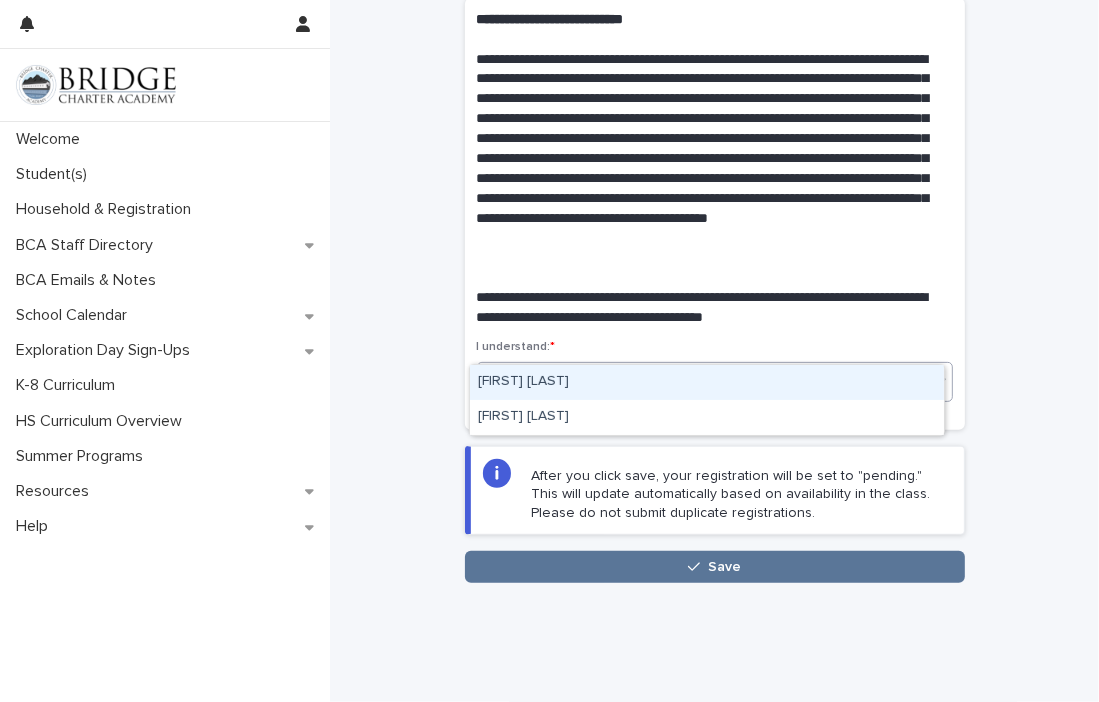 click on "[FIRST] [LAST]" at bounding box center (707, 382) 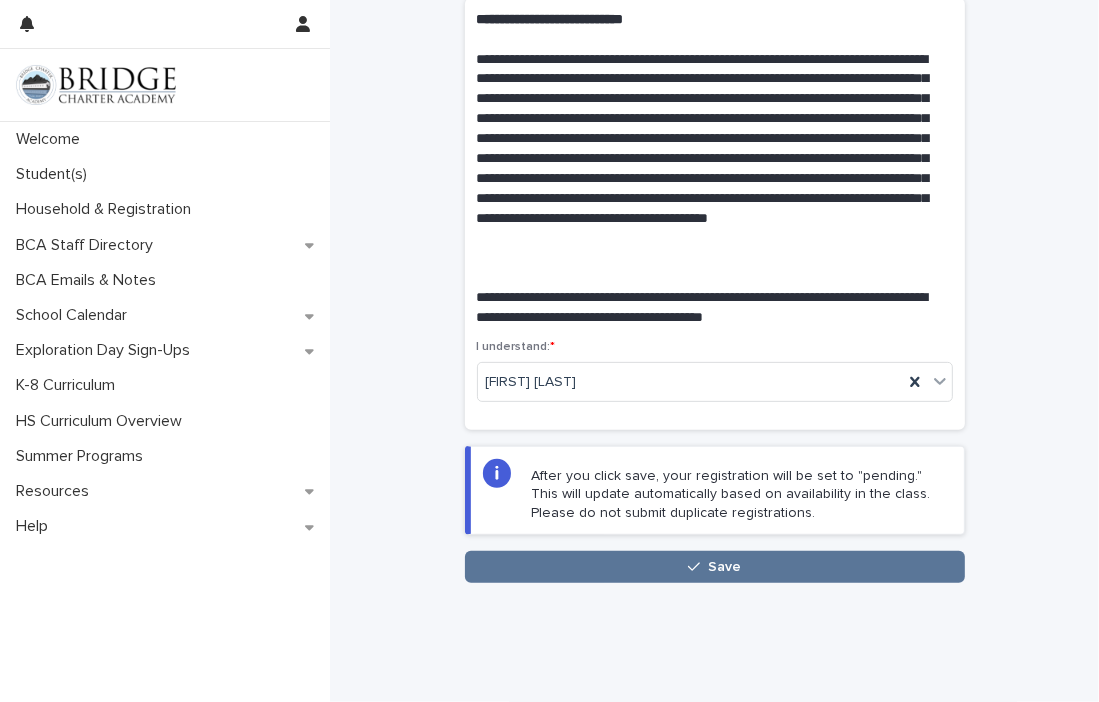 click on "I understand: * [FIRST] [LAST]" at bounding box center [715, 385] 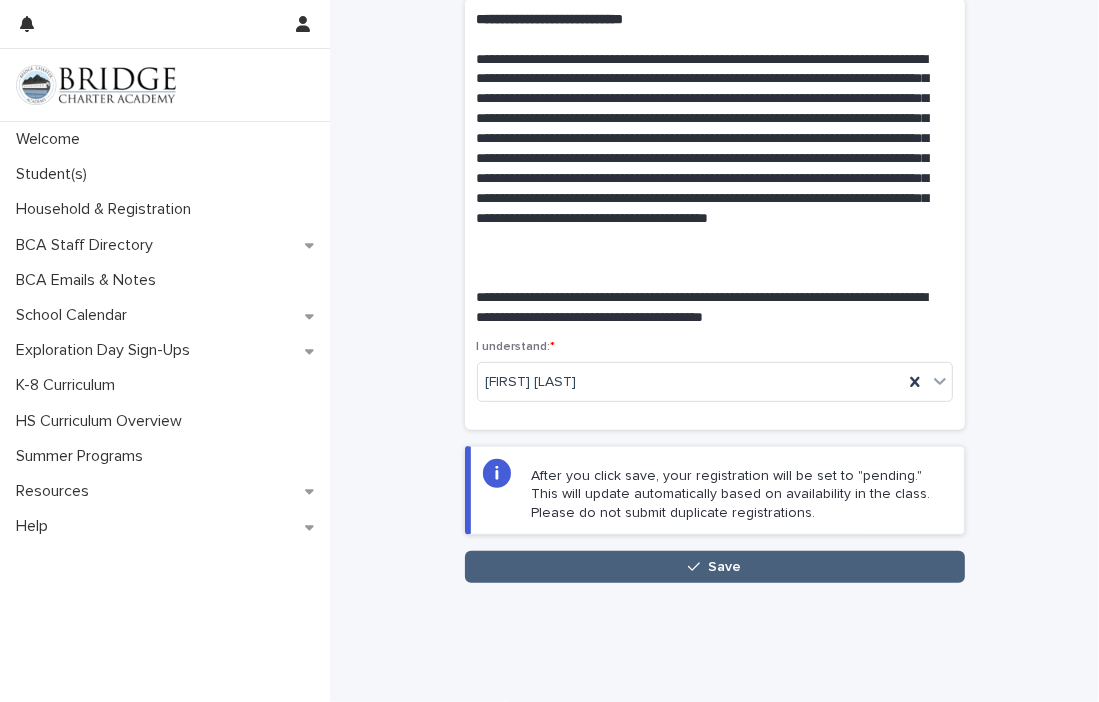 click on "Save" at bounding box center [724, 567] 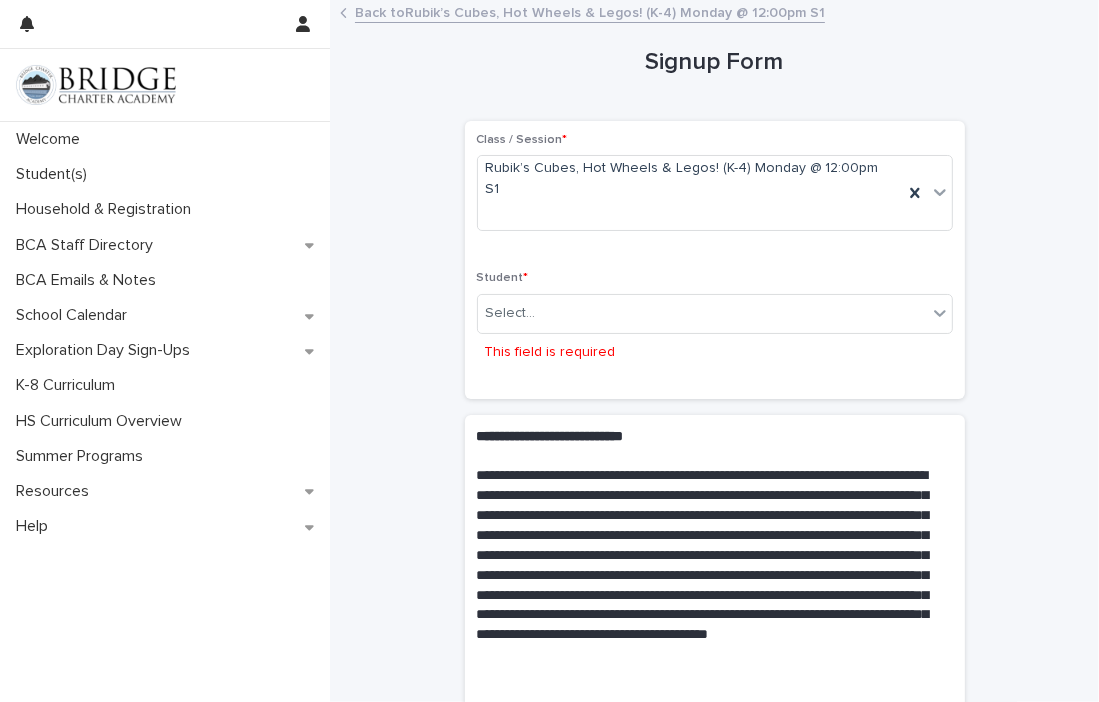 scroll, scrollTop: 0, scrollLeft: 0, axis: both 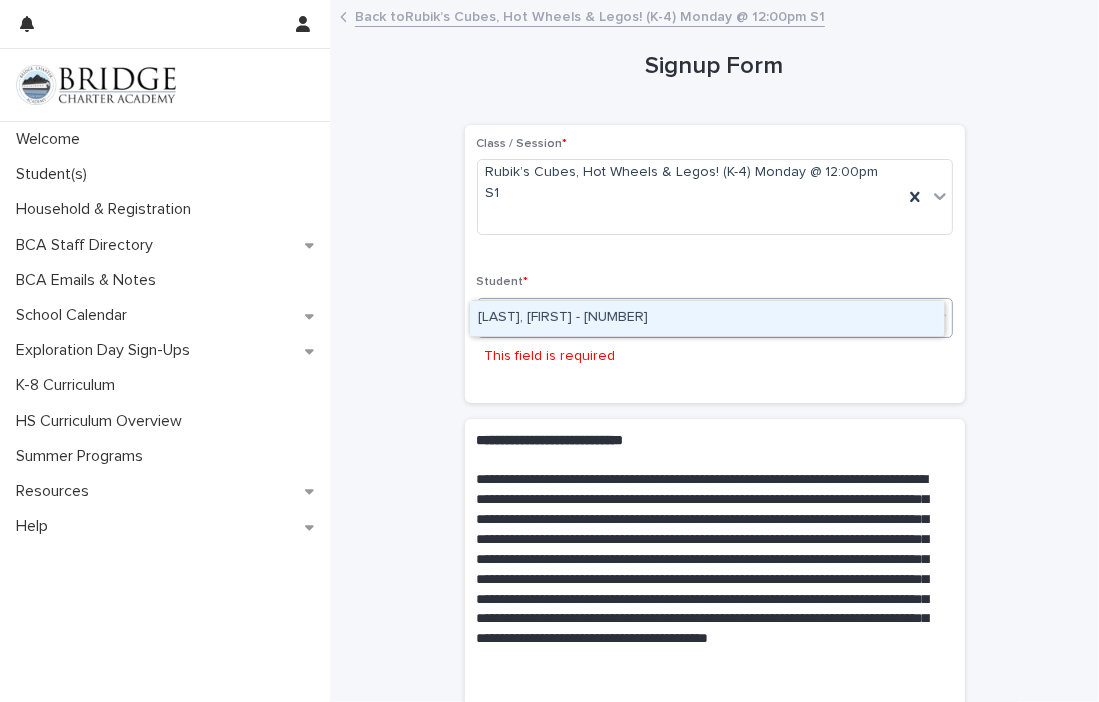 click on "Select..." at bounding box center [702, 317] 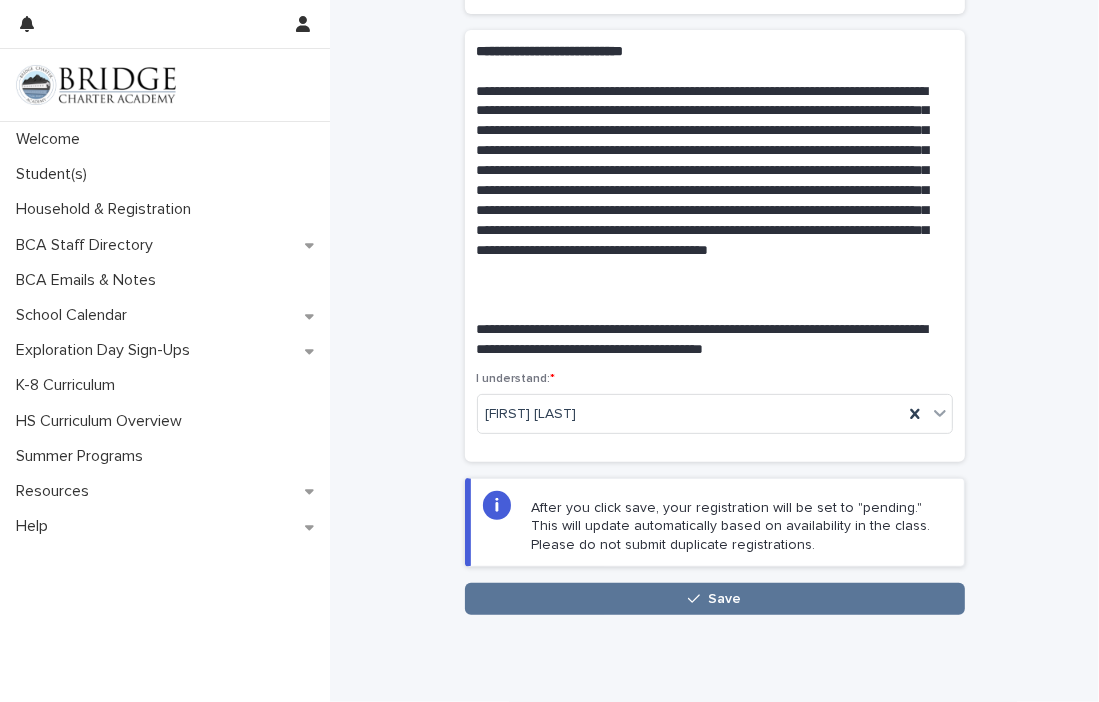 scroll, scrollTop: 384, scrollLeft: 0, axis: vertical 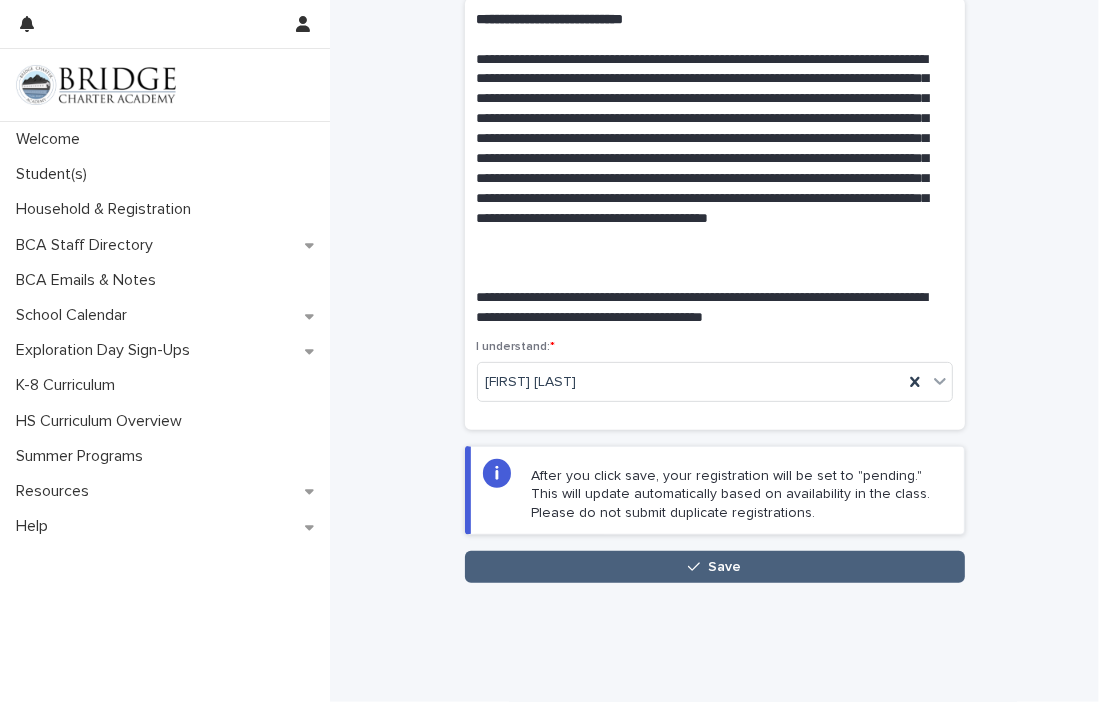 click on "Save" at bounding box center [715, 567] 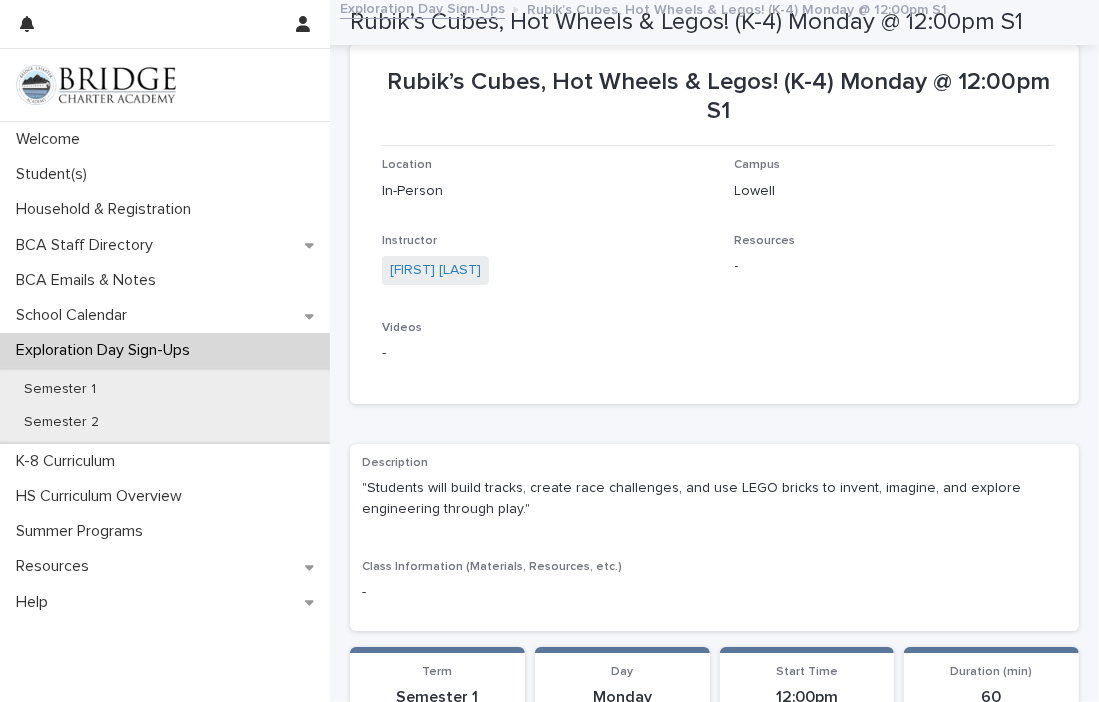 scroll, scrollTop: 0, scrollLeft: 0, axis: both 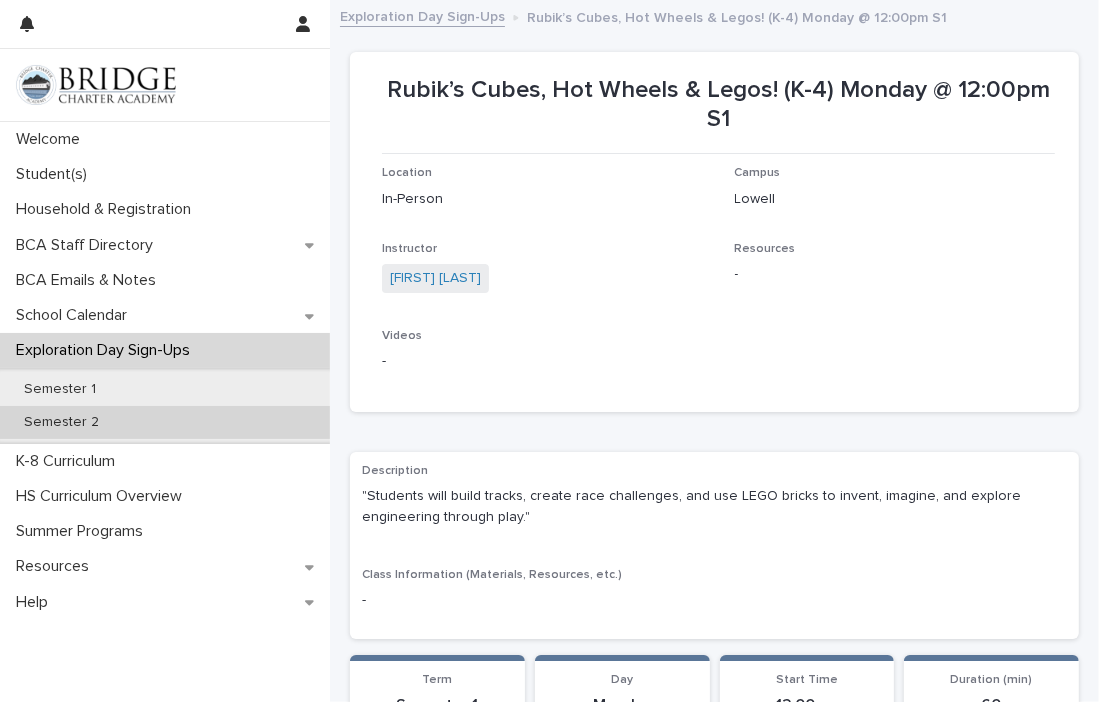 click on "Semester 2" at bounding box center (61, 422) 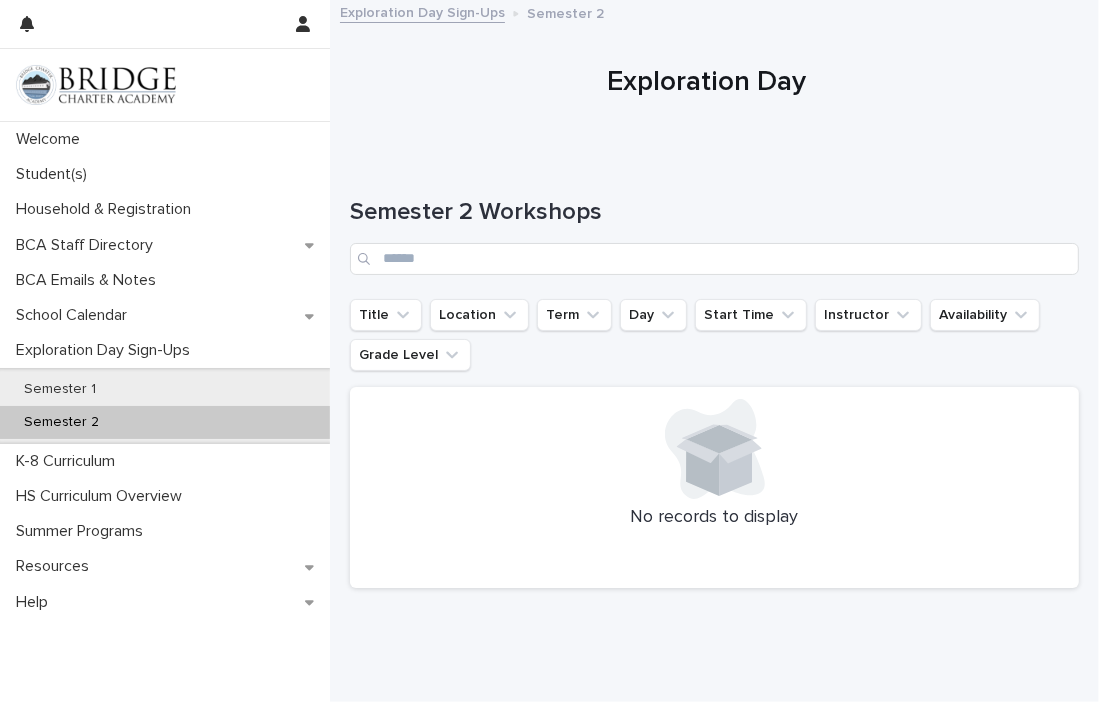 scroll, scrollTop: 0, scrollLeft: 0, axis: both 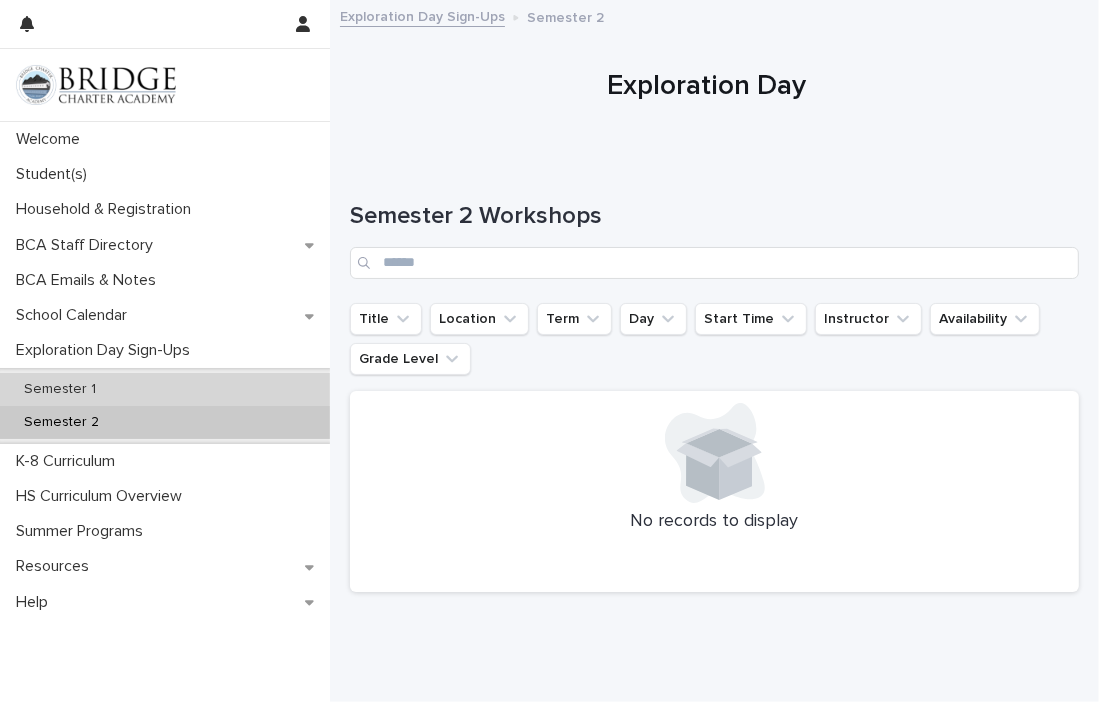 click on "Semester 1" at bounding box center [60, 389] 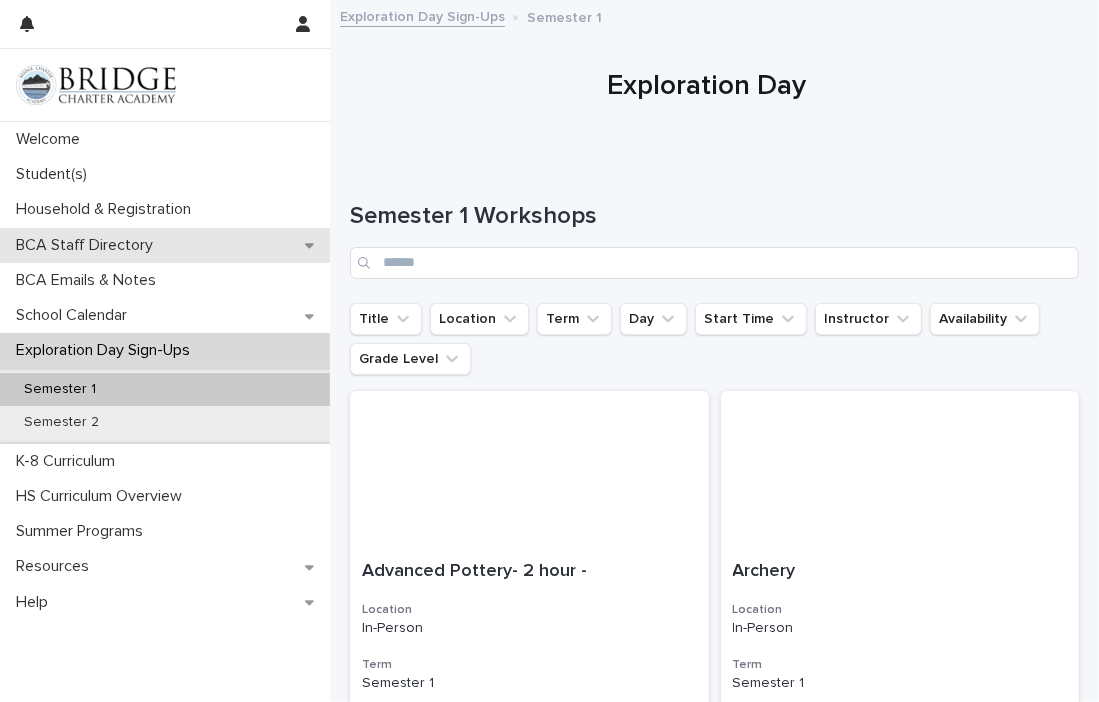 click on "BCA Staff Directory" at bounding box center (88, 245) 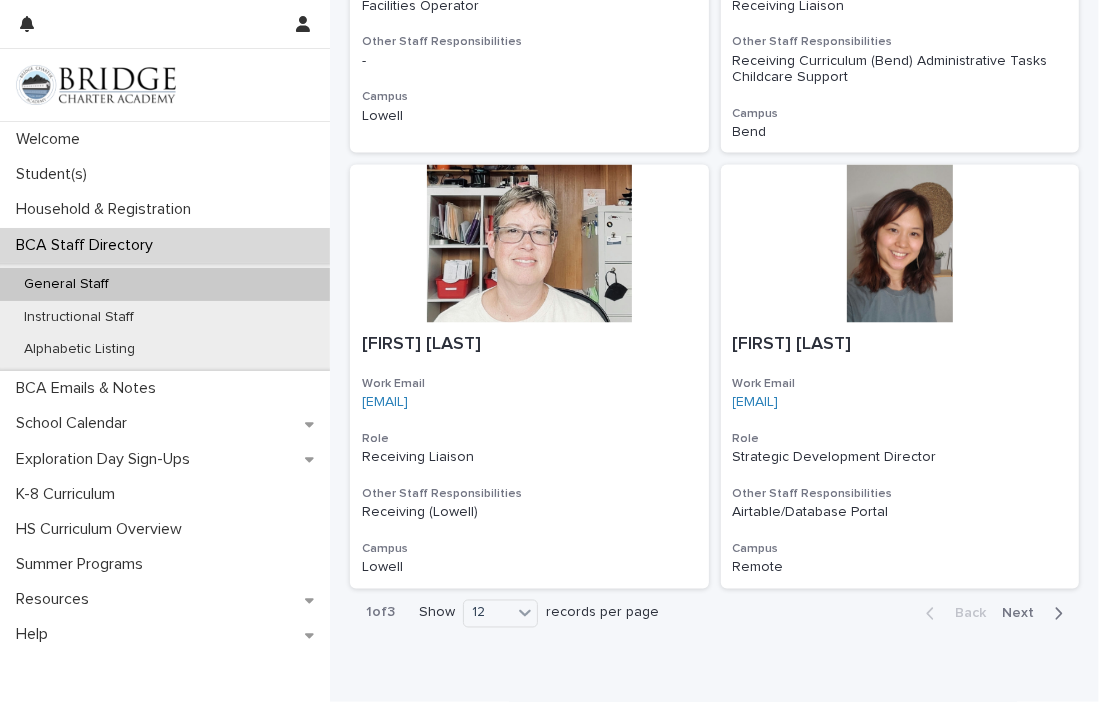 scroll, scrollTop: 2416, scrollLeft: 0, axis: vertical 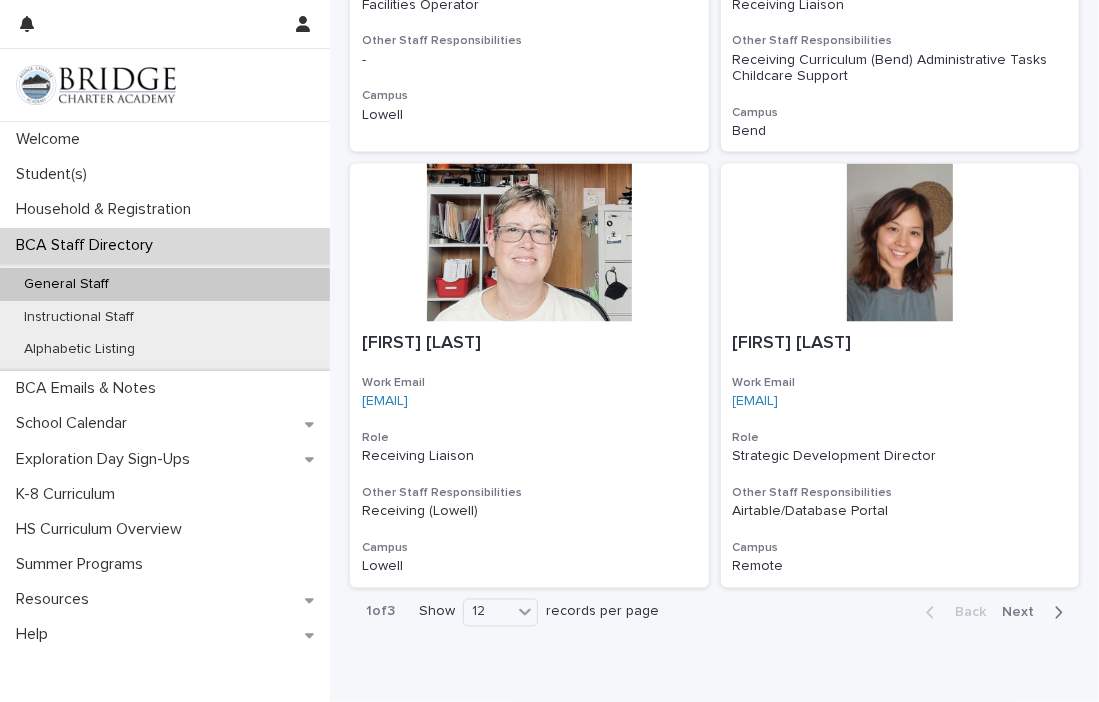 click on "Next" at bounding box center [1024, 613] 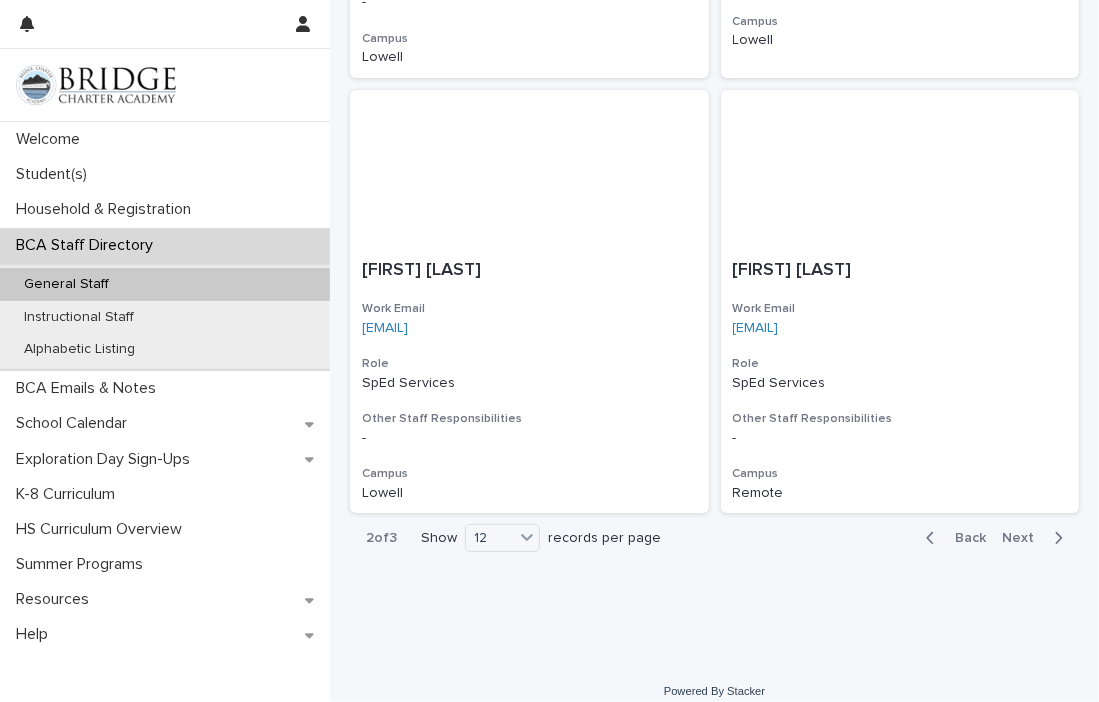 scroll, scrollTop: 2361, scrollLeft: 0, axis: vertical 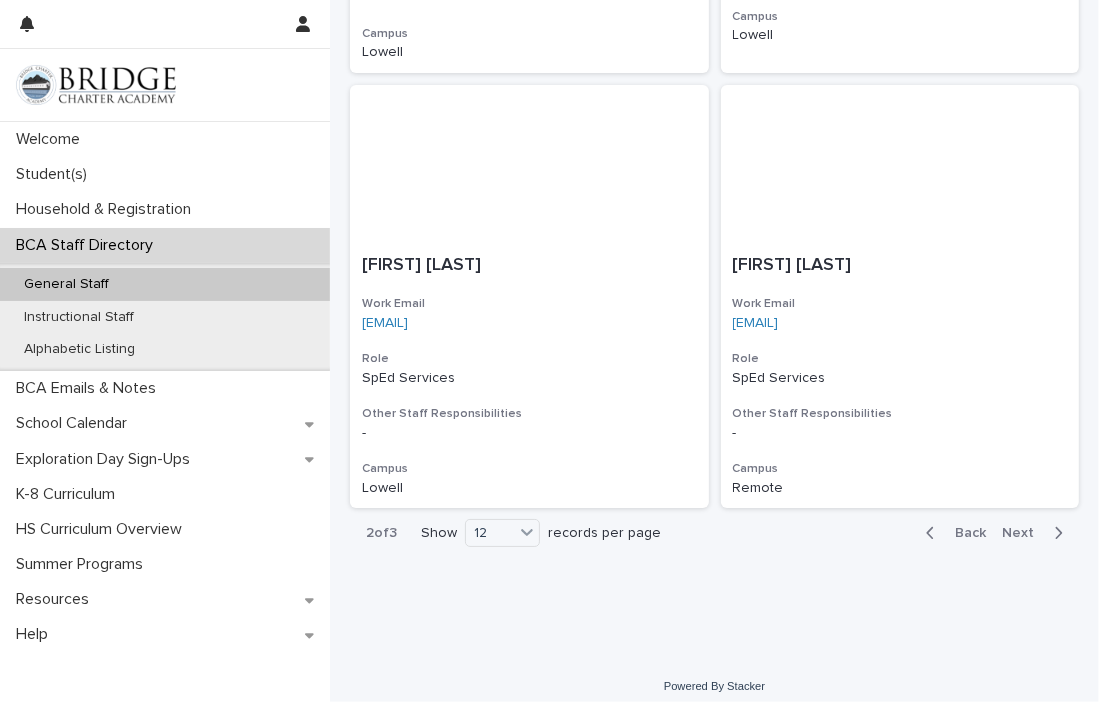 click on "Next" at bounding box center [1024, 533] 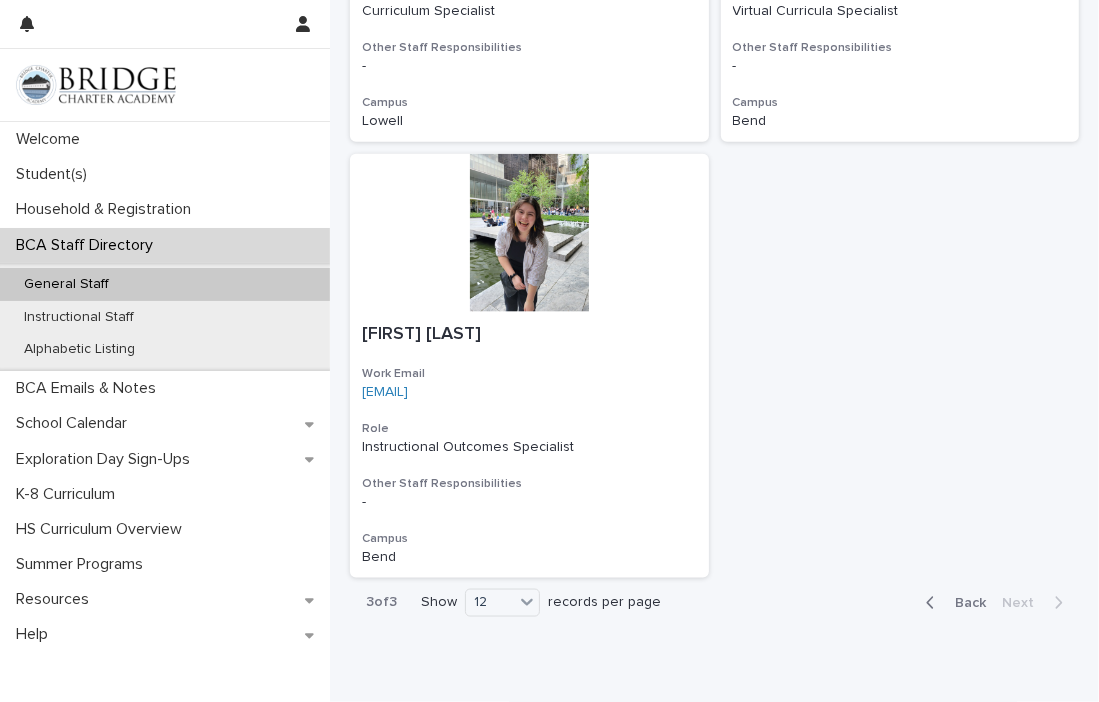 scroll, scrollTop: 1868, scrollLeft: 0, axis: vertical 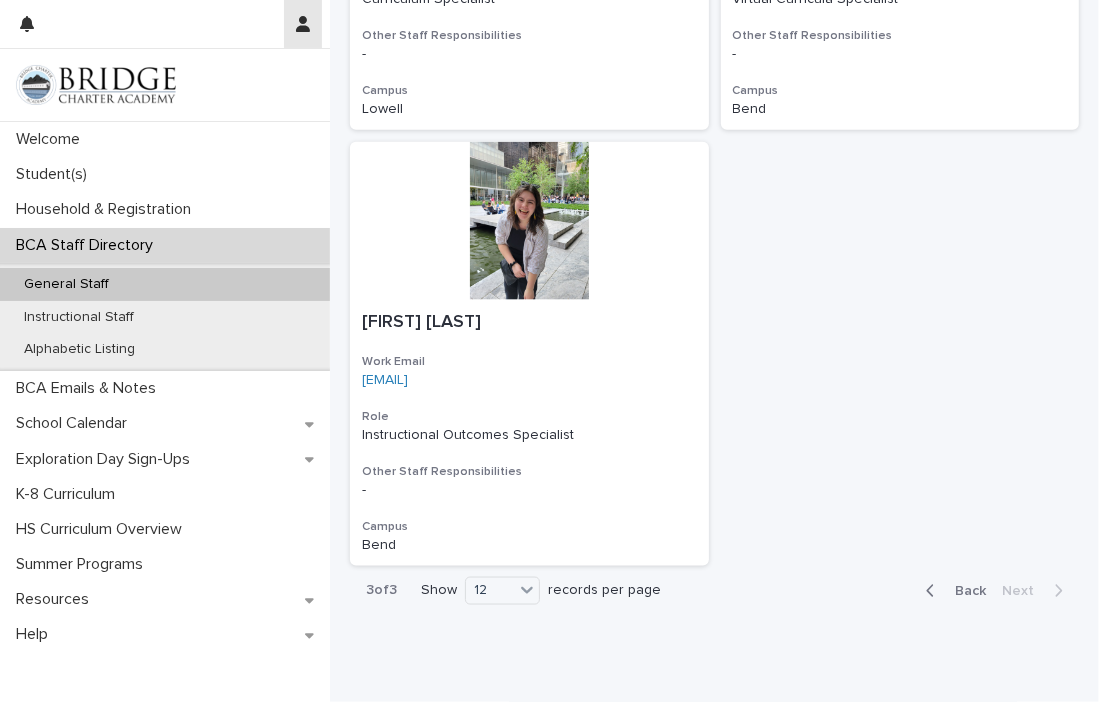 click 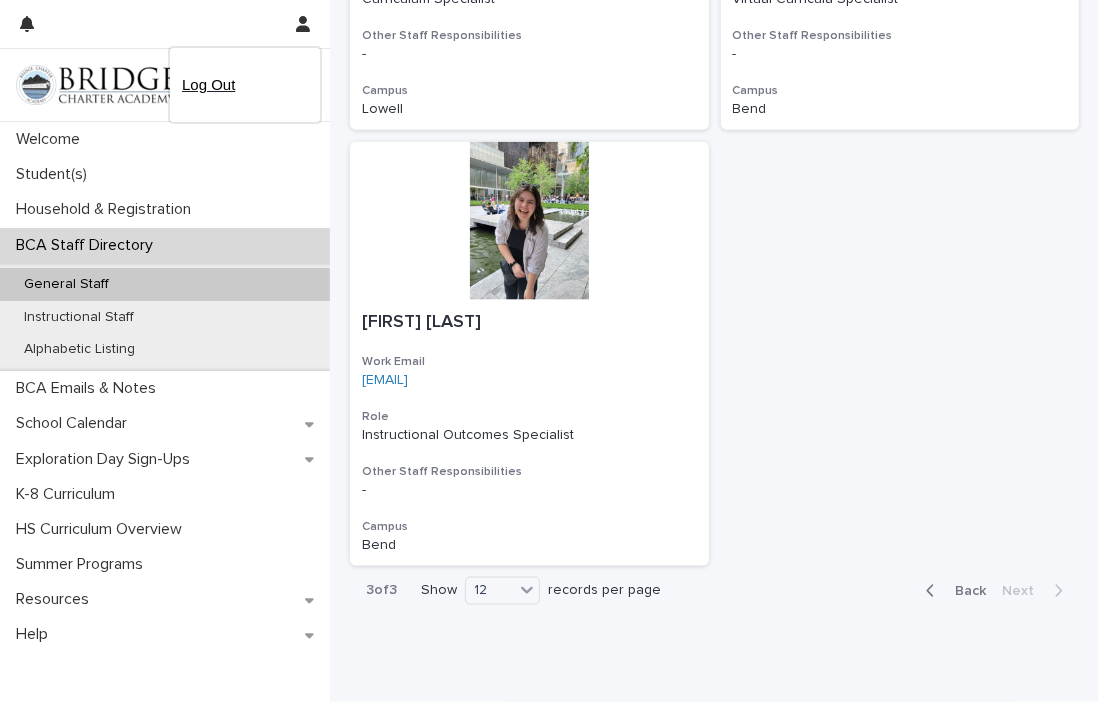 click on "Log Out" at bounding box center (245, 85) 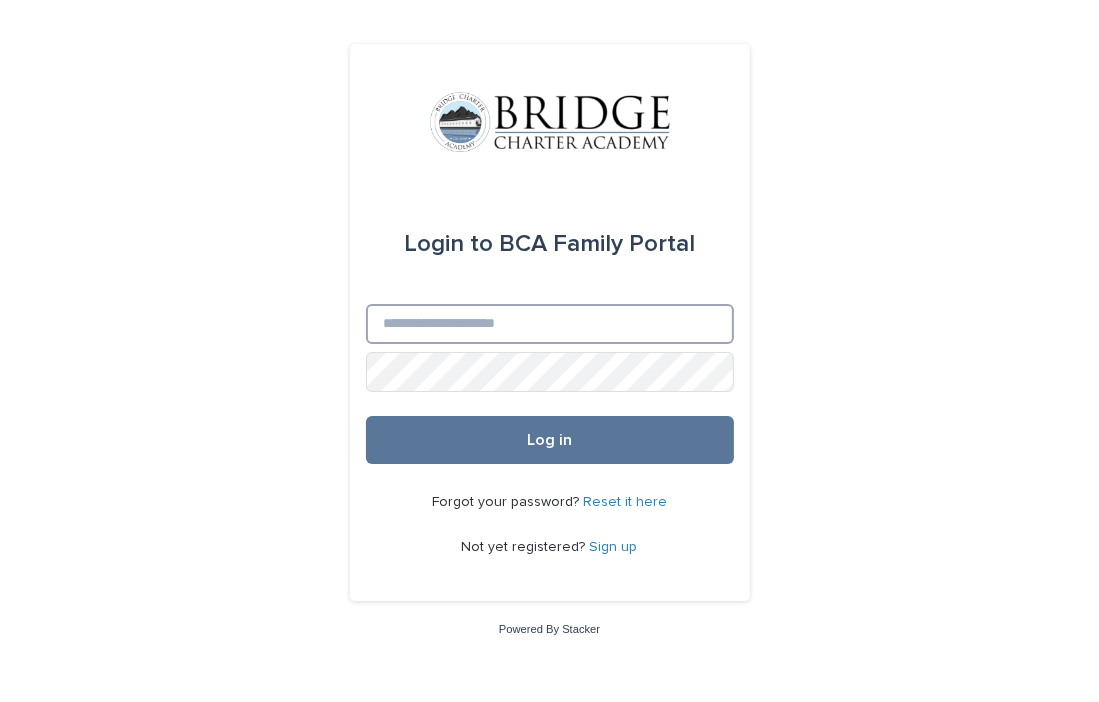 type on "**********" 